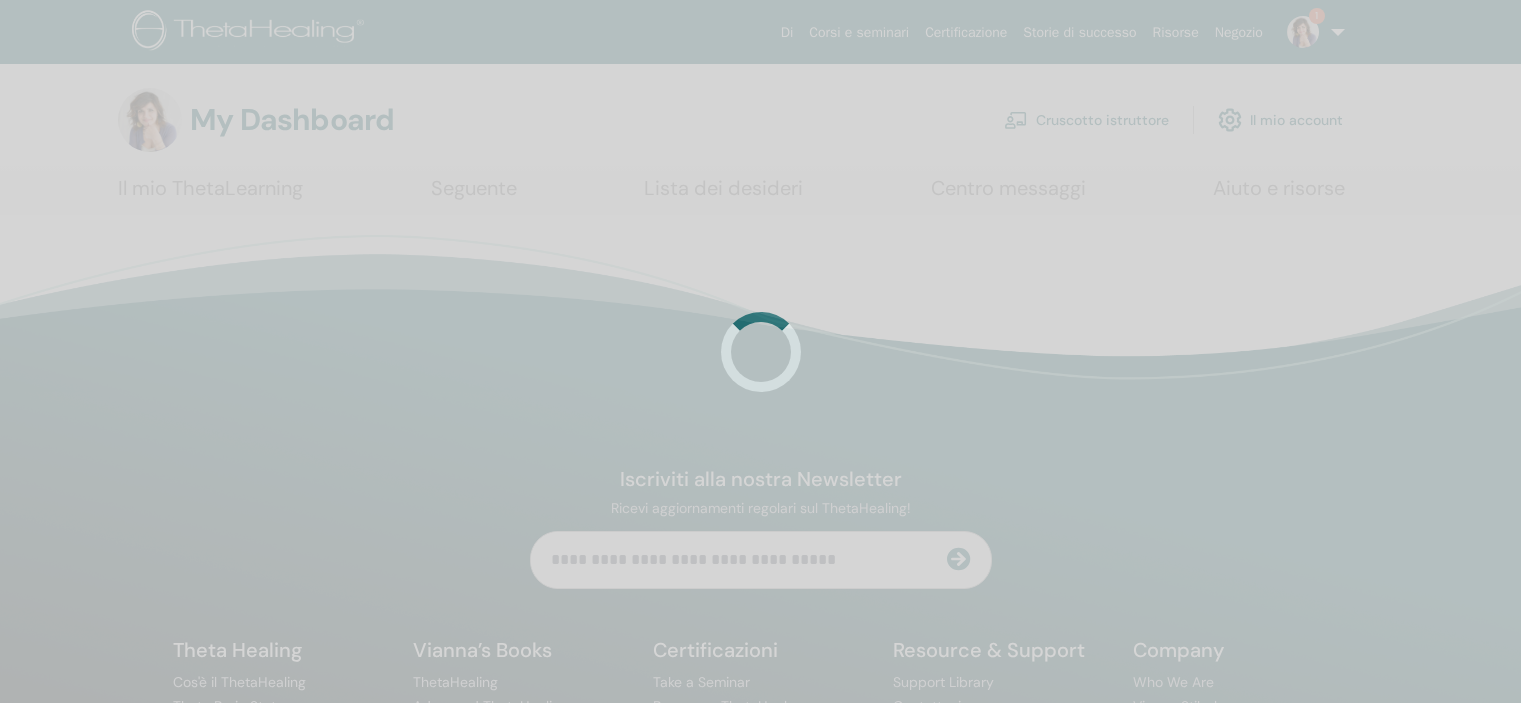 scroll, scrollTop: 0, scrollLeft: 0, axis: both 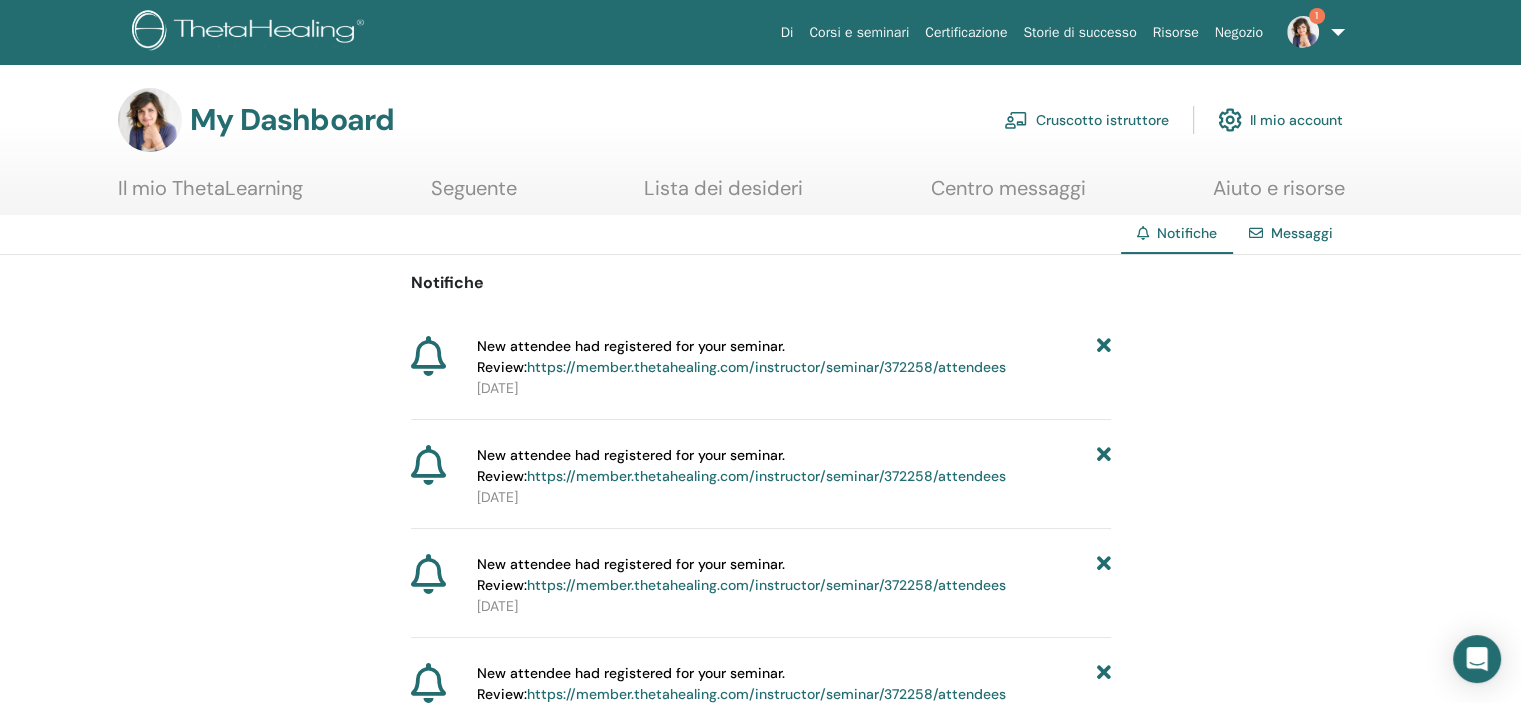 click on "https://member.thetahealing.com/instructor/seminar/372258/attendees" at bounding box center [766, 367] 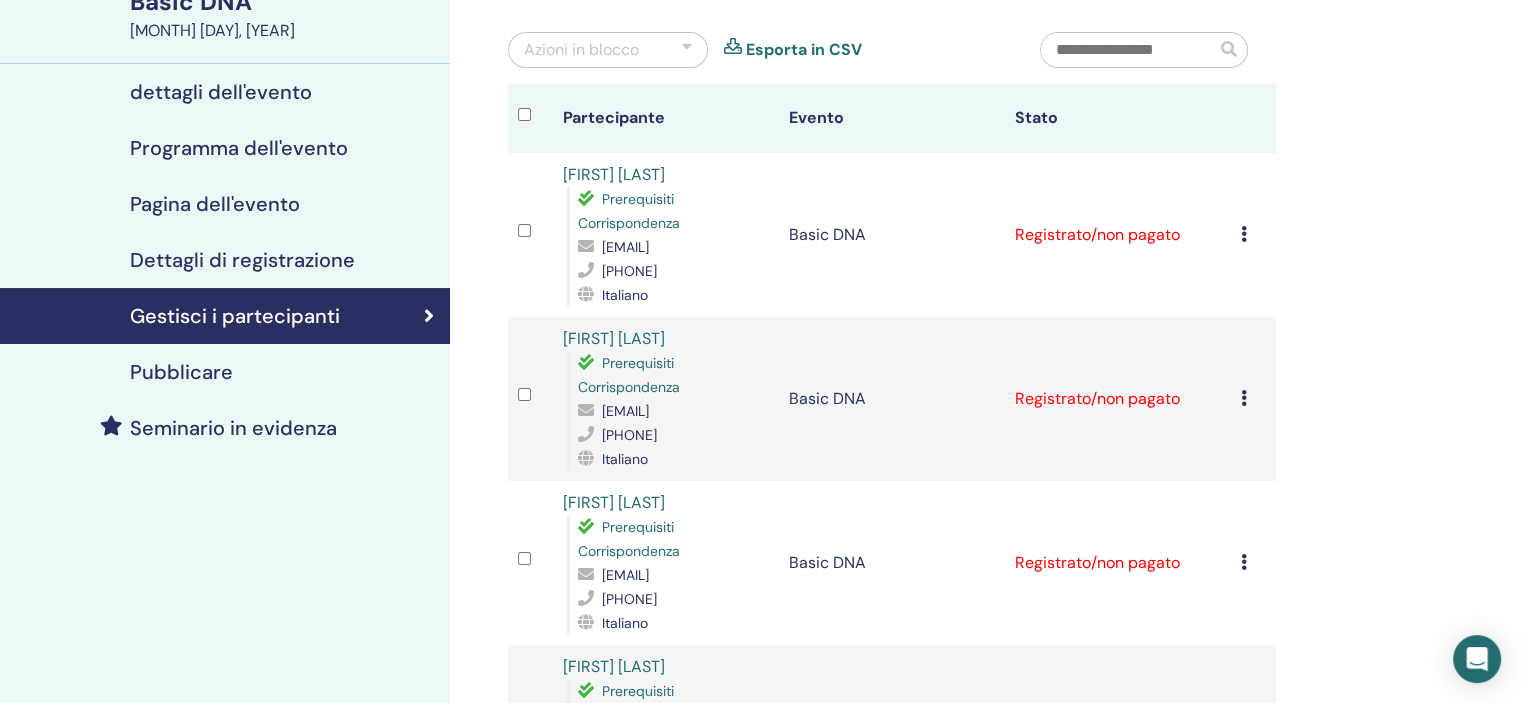 scroll, scrollTop: 184, scrollLeft: 0, axis: vertical 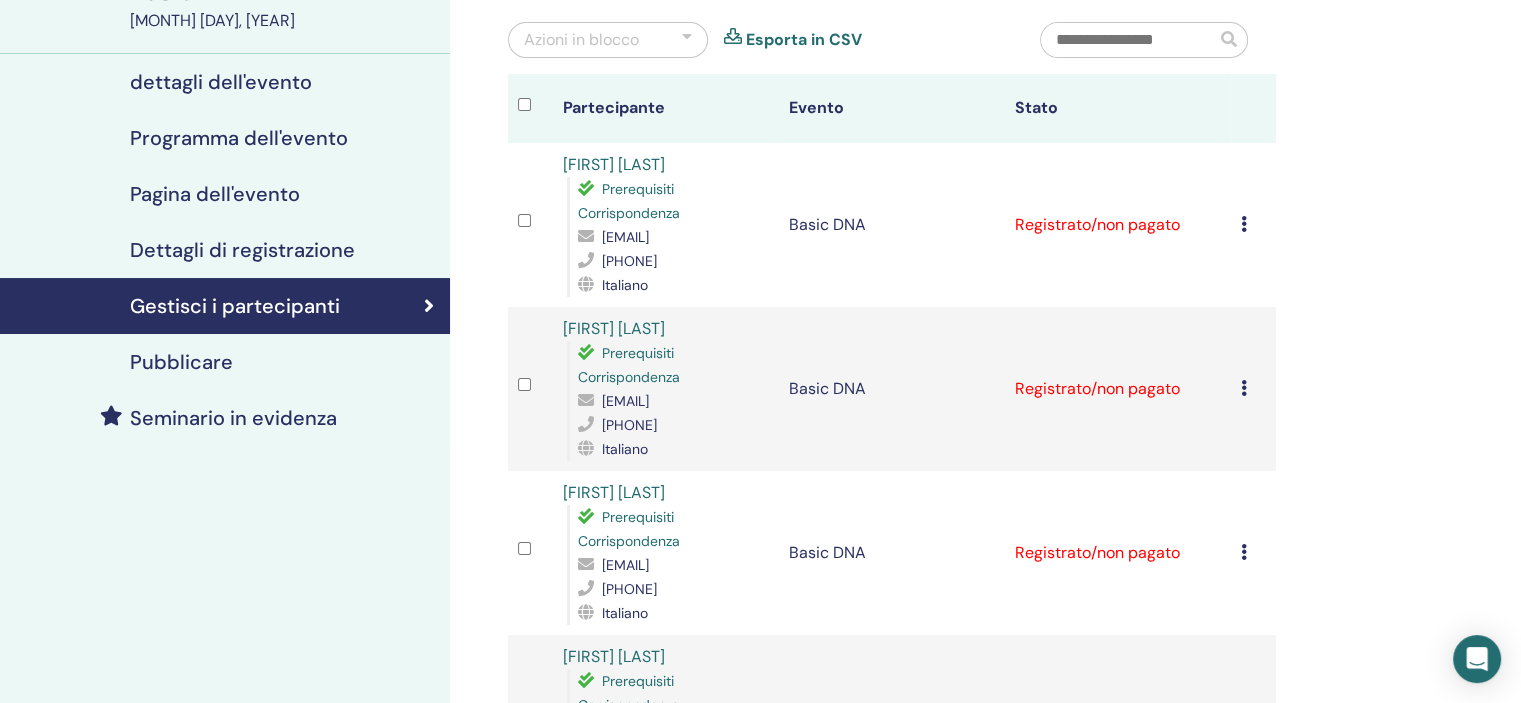 click at bounding box center (1244, 224) 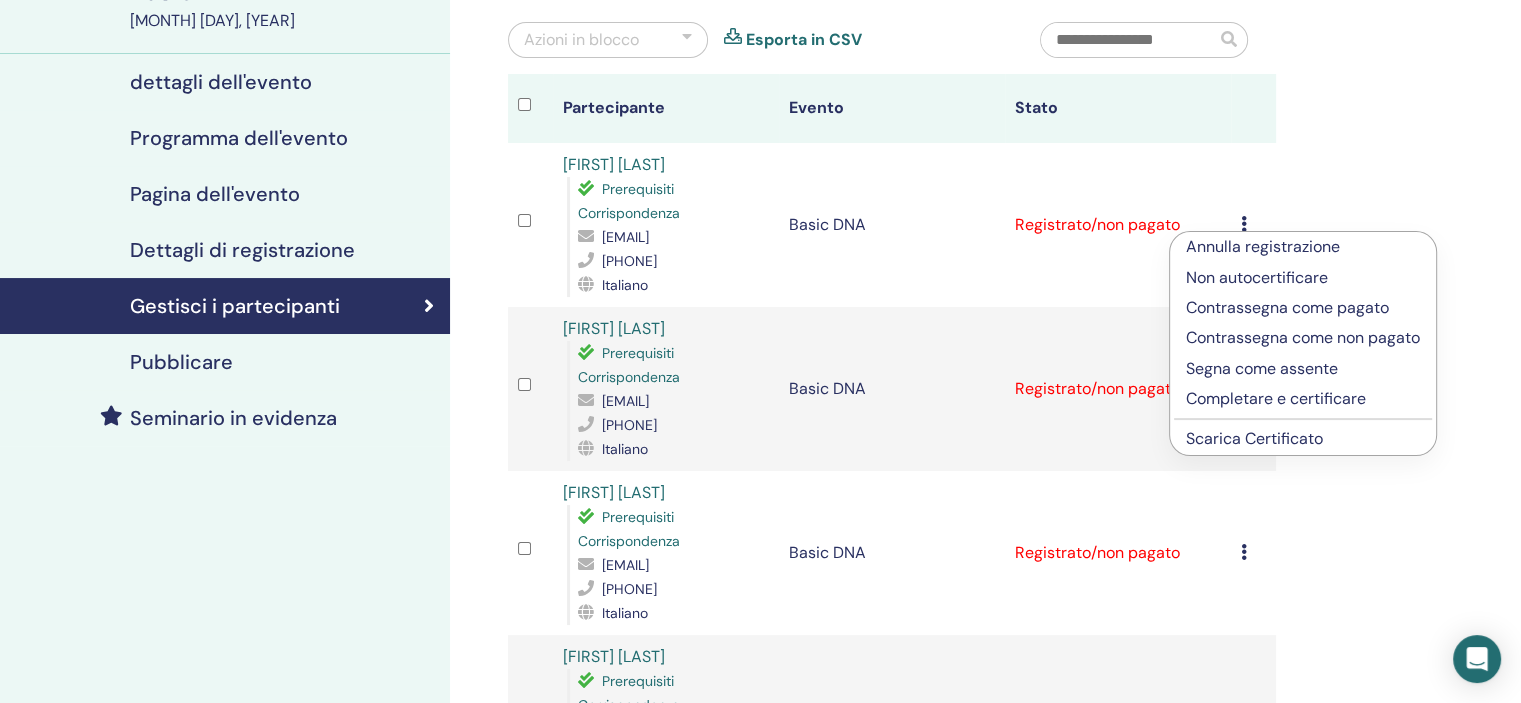 click on "Completare e certificare" at bounding box center [1303, 399] 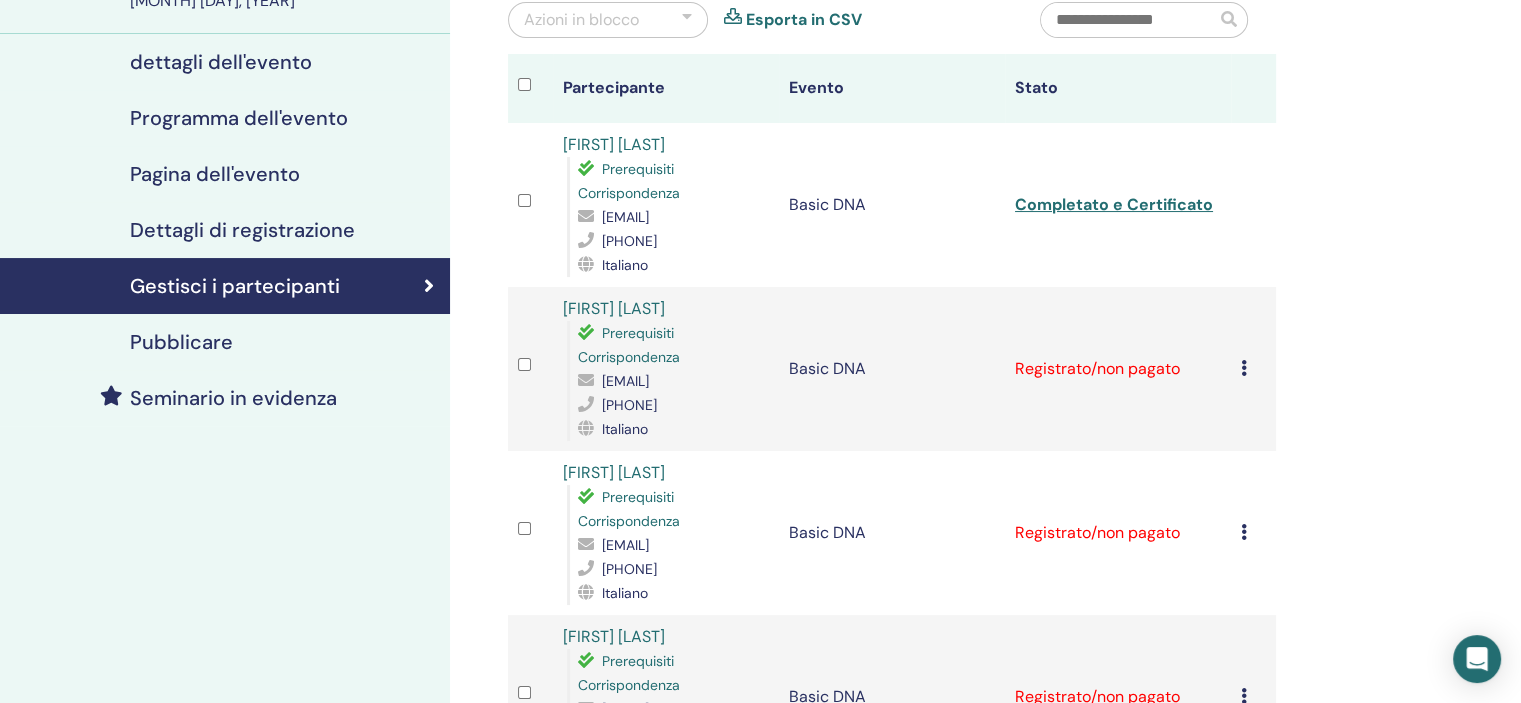 scroll, scrollTop: 208, scrollLeft: 0, axis: vertical 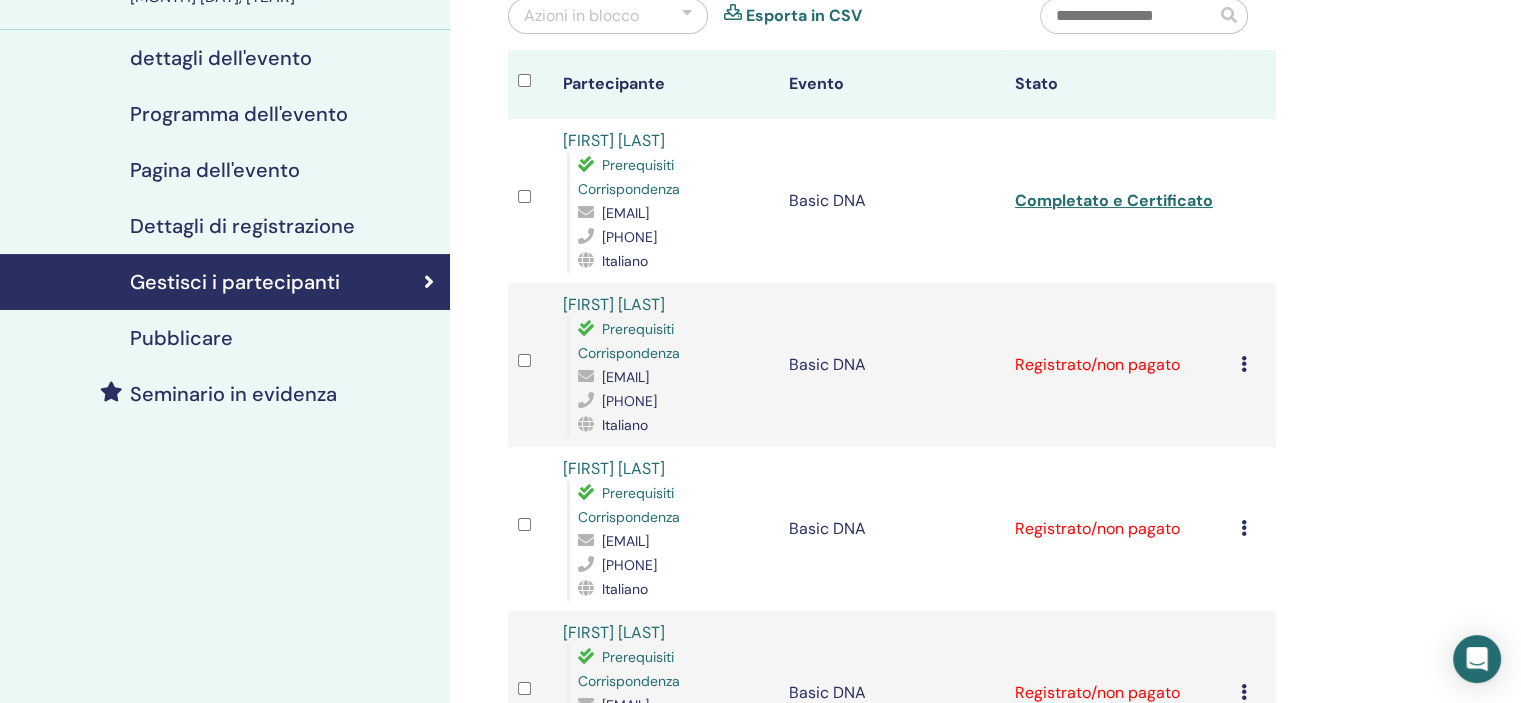 click at bounding box center (1244, 364) 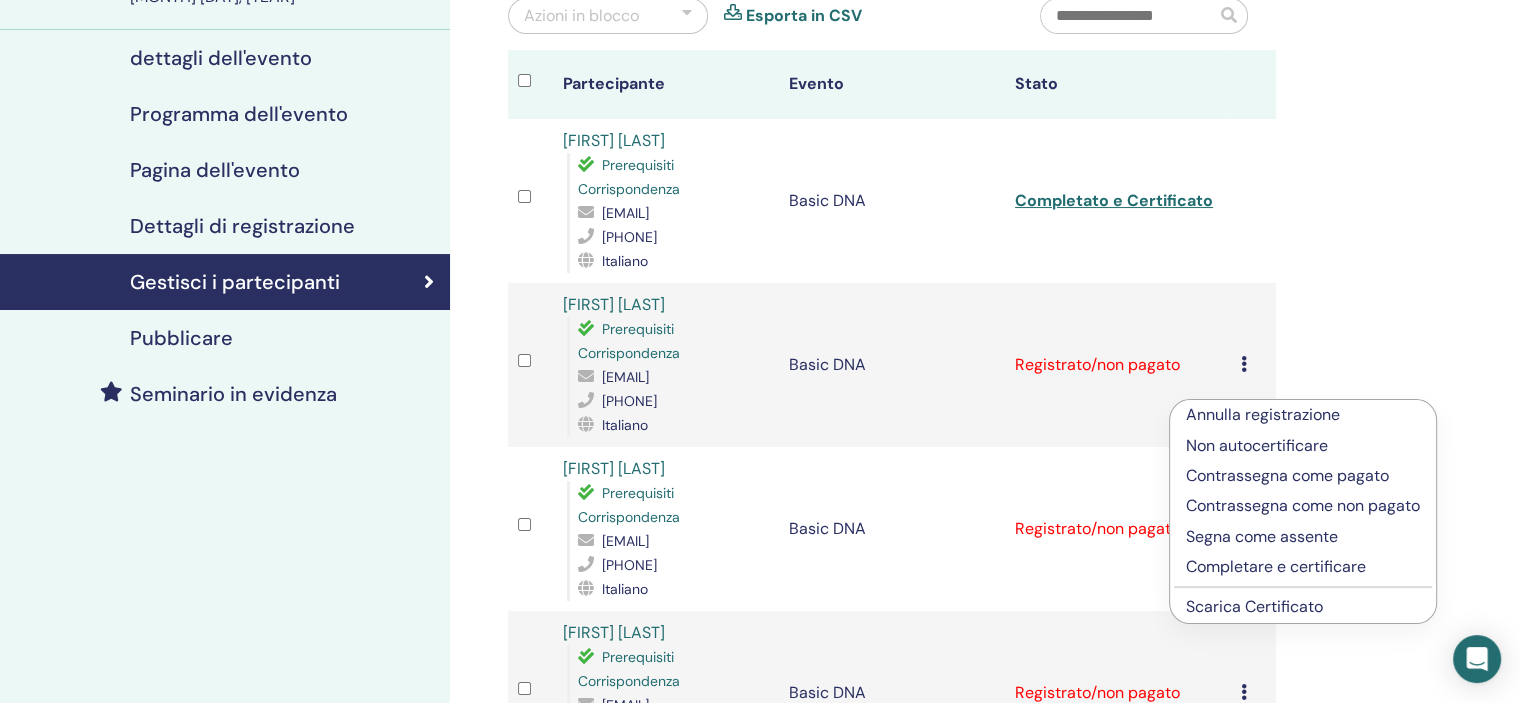 click on "Completare e certificare" at bounding box center (1303, 567) 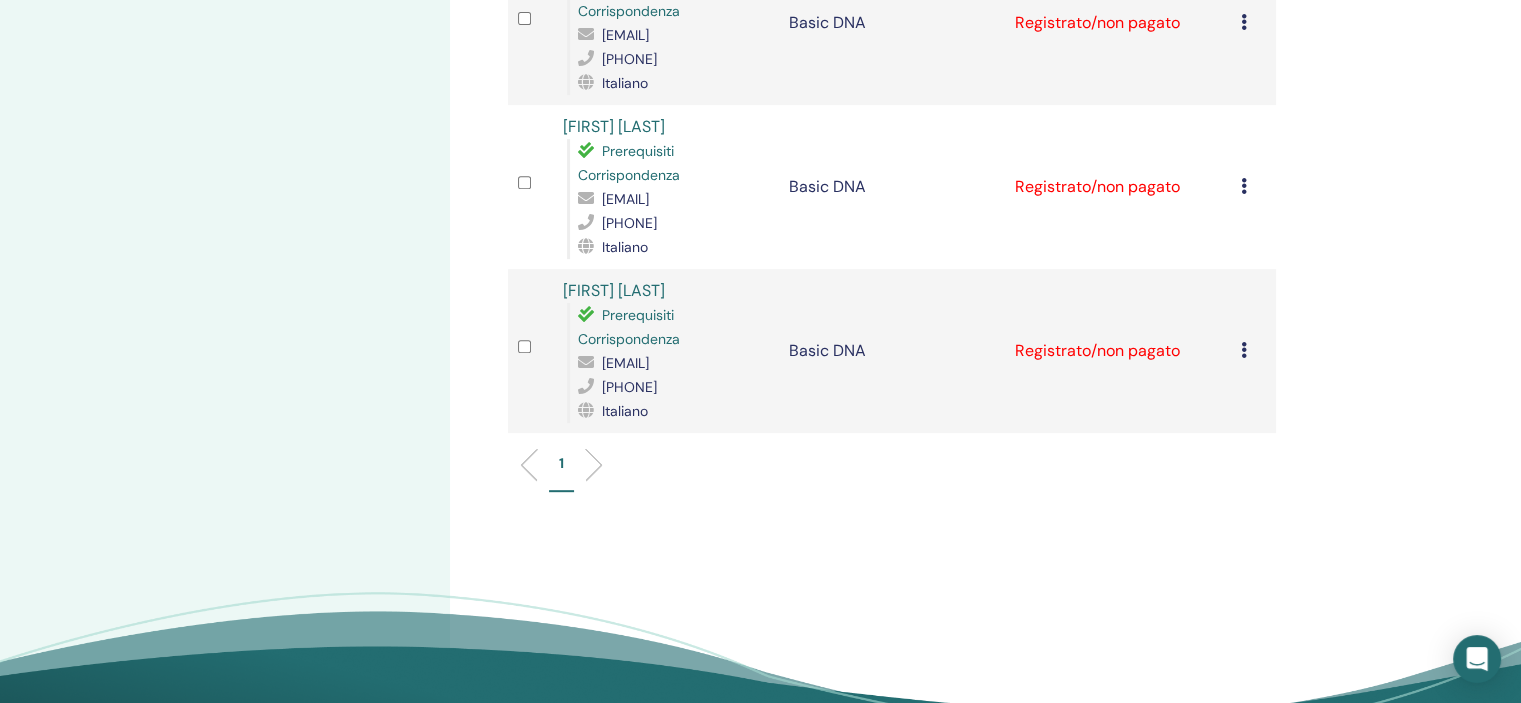 scroll, scrollTop: 879, scrollLeft: 0, axis: vertical 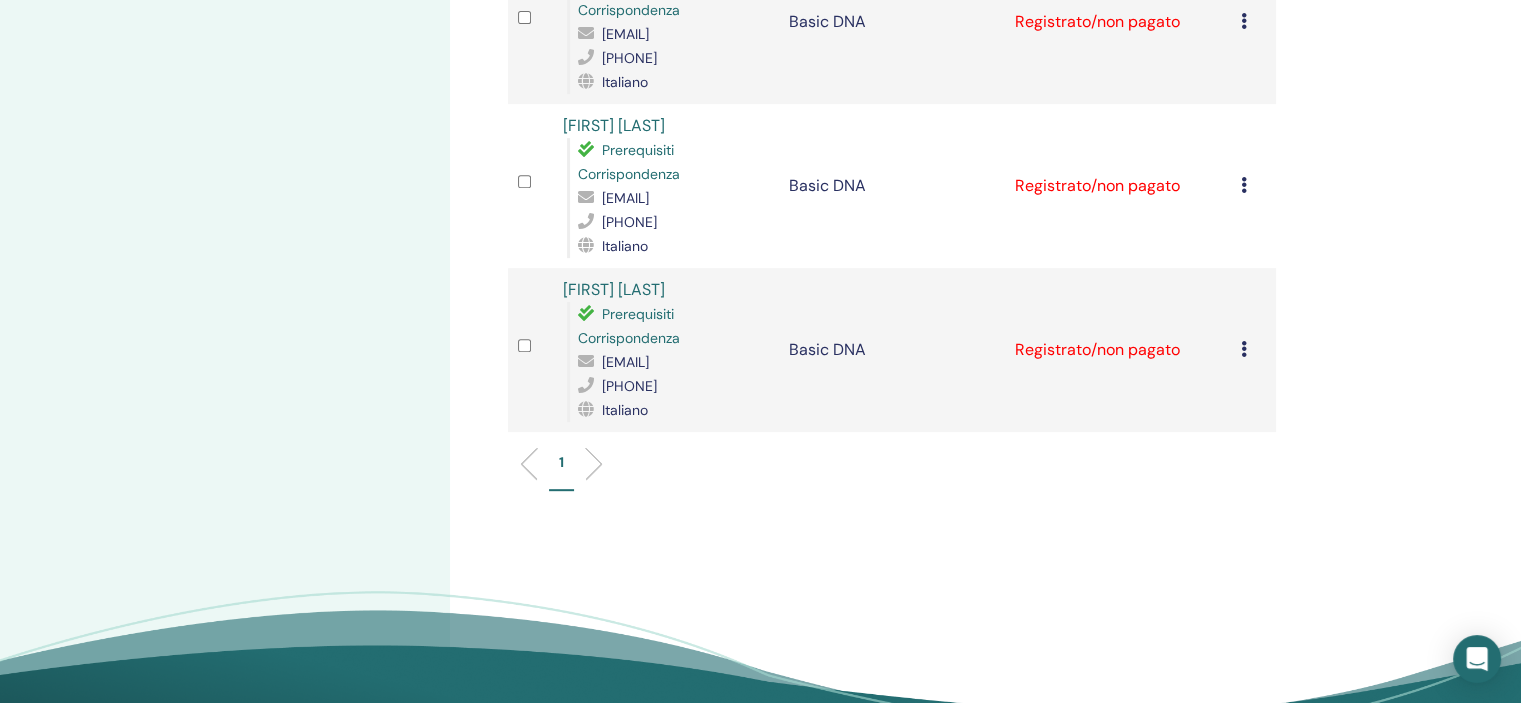 click on "Annulla registrazione Non autocertificare Contrassegna come pagato Contrassegna come non pagato Segna come assente Completare e certificare Scarica Certificato" at bounding box center (1253, 350) 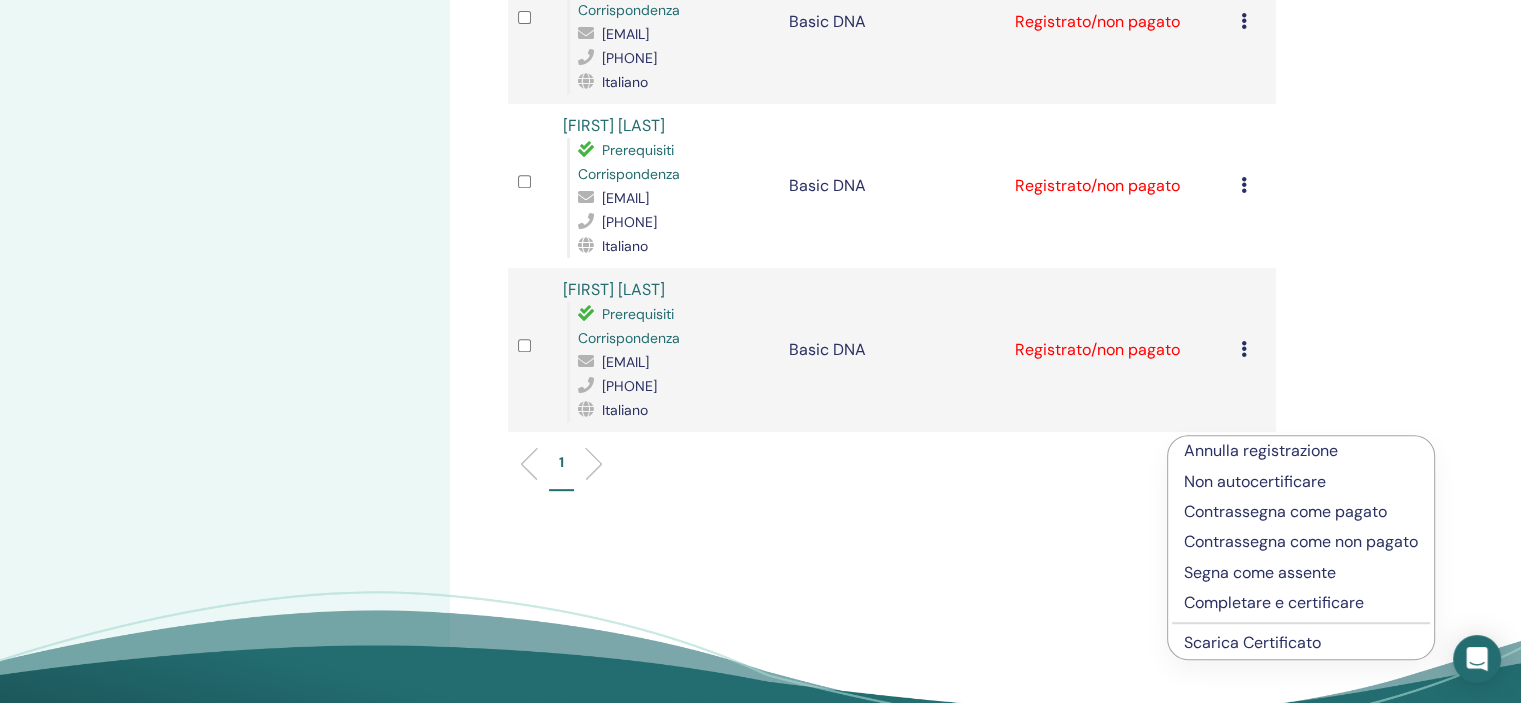 click on "Annulla registrazione" at bounding box center (1301, 451) 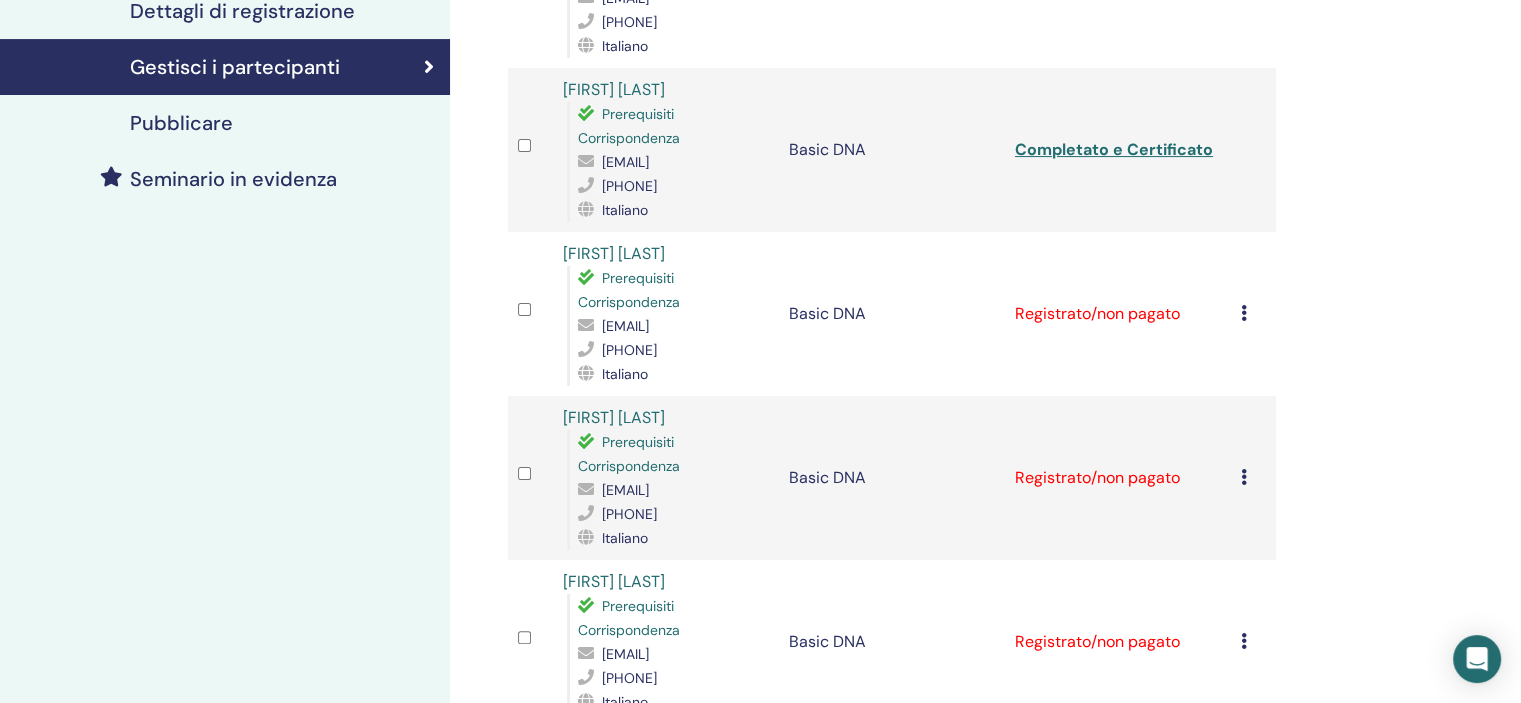 scroll, scrollTop: 424, scrollLeft: 0, axis: vertical 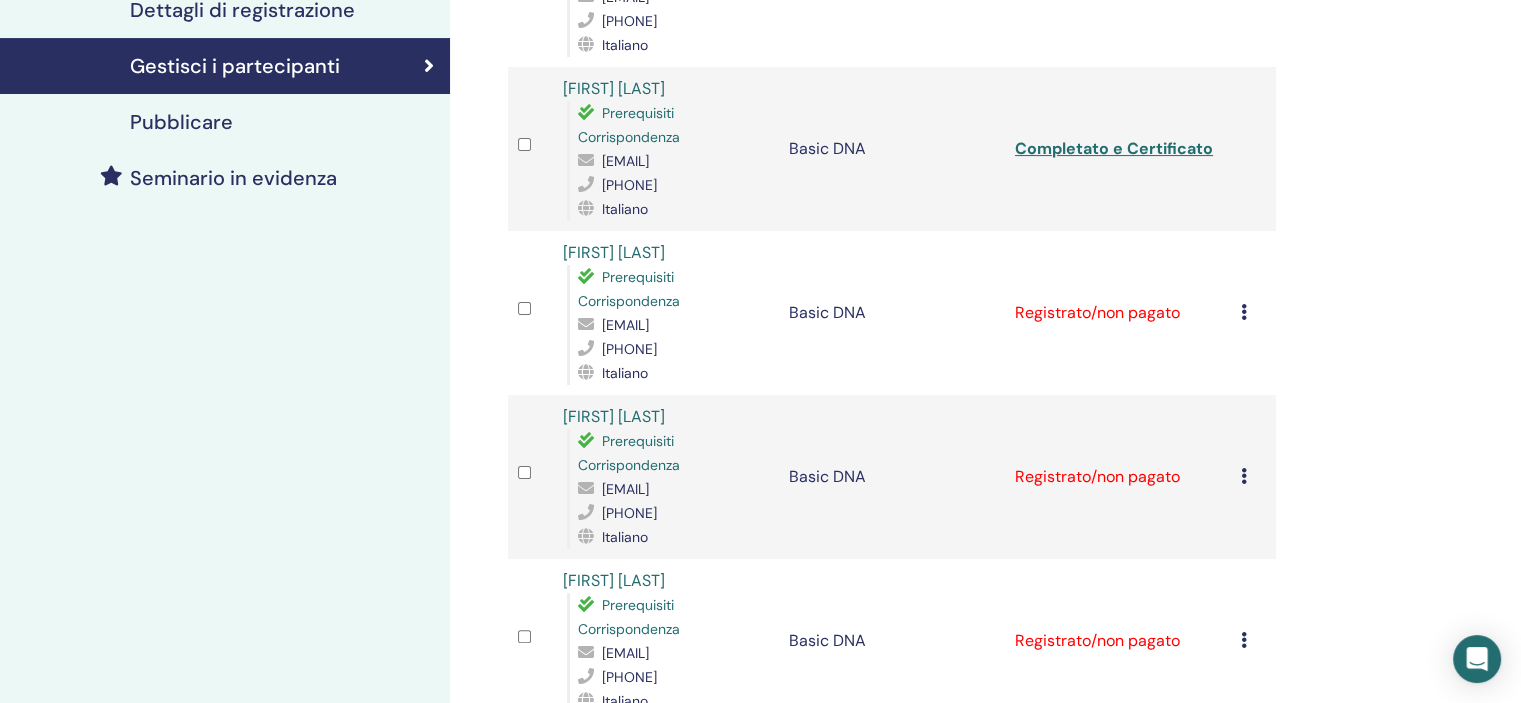 click at bounding box center (1244, 312) 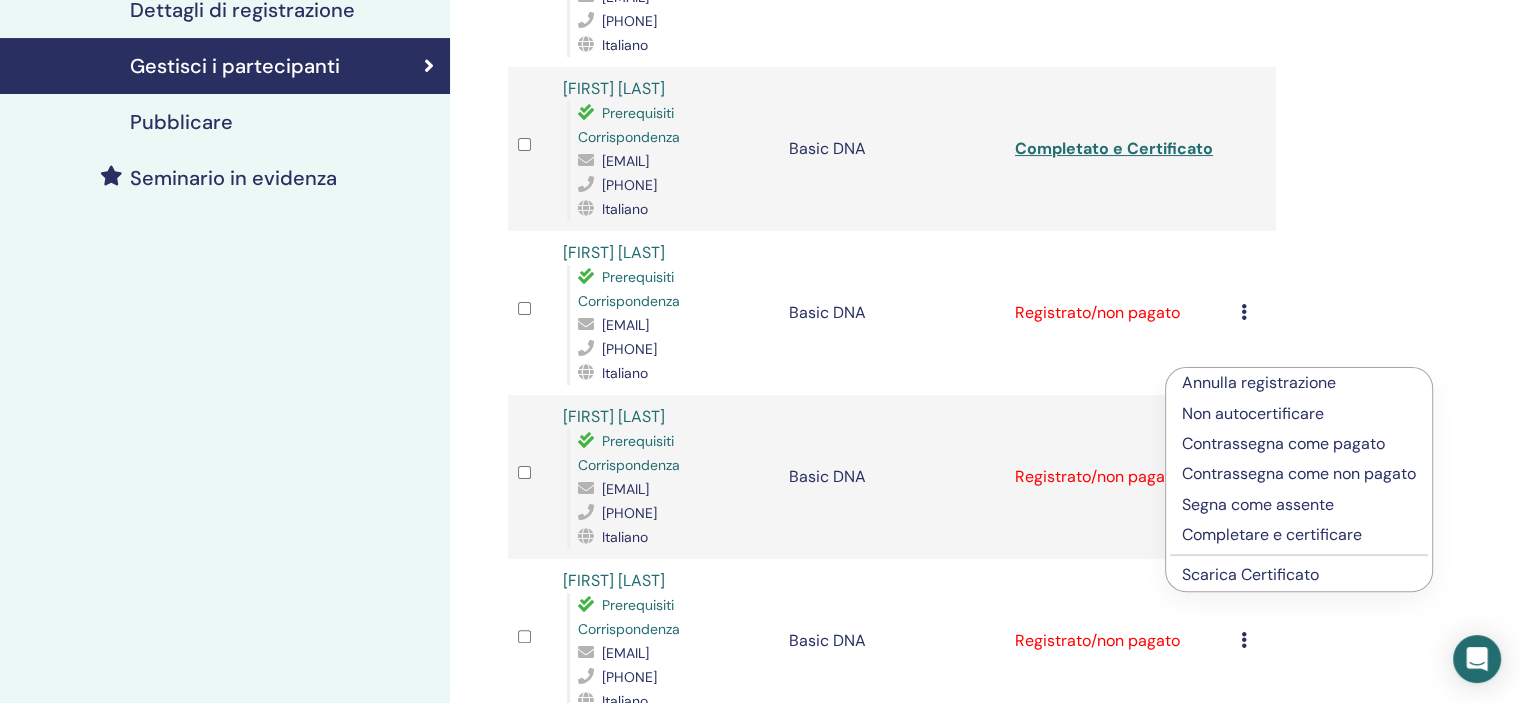 click on "Completare e certificare" at bounding box center [1299, 535] 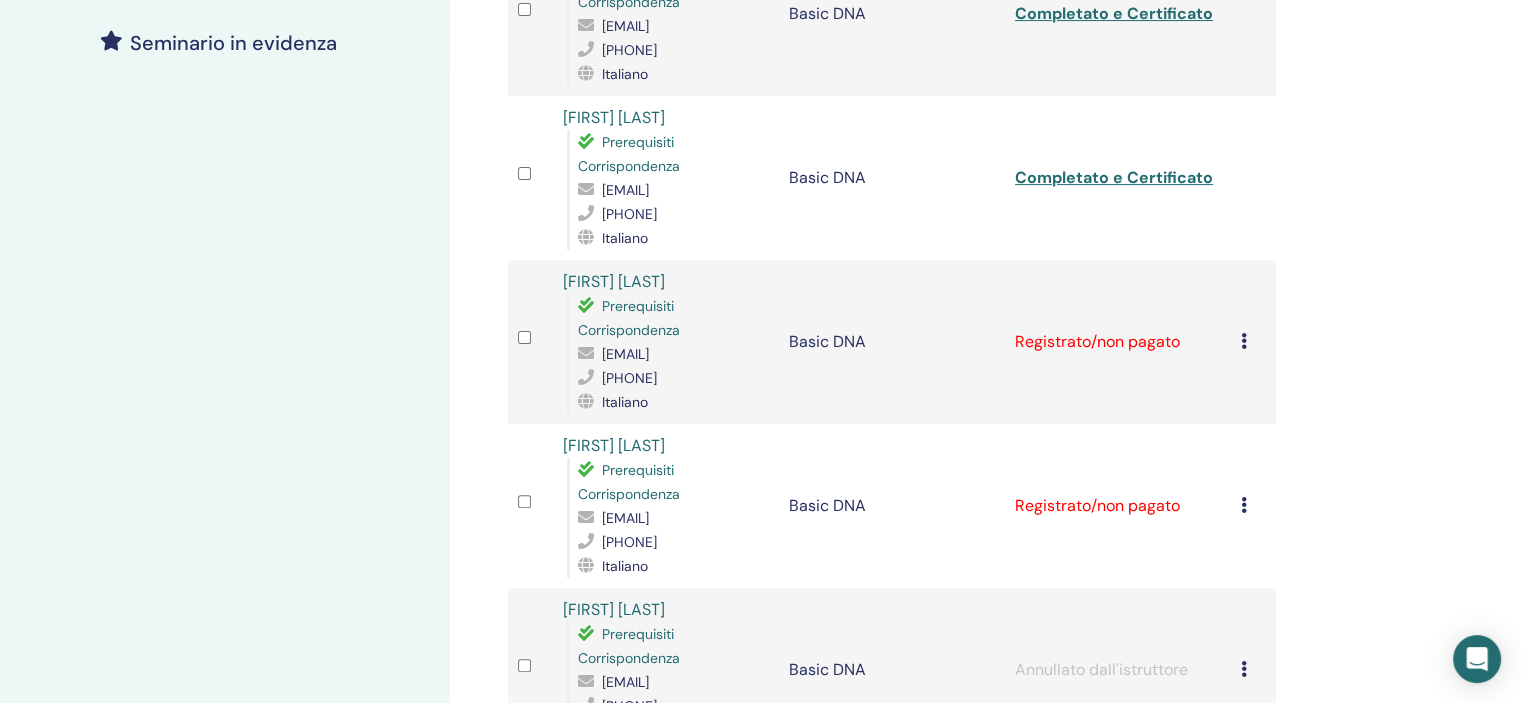 scroll, scrollTop: 560, scrollLeft: 0, axis: vertical 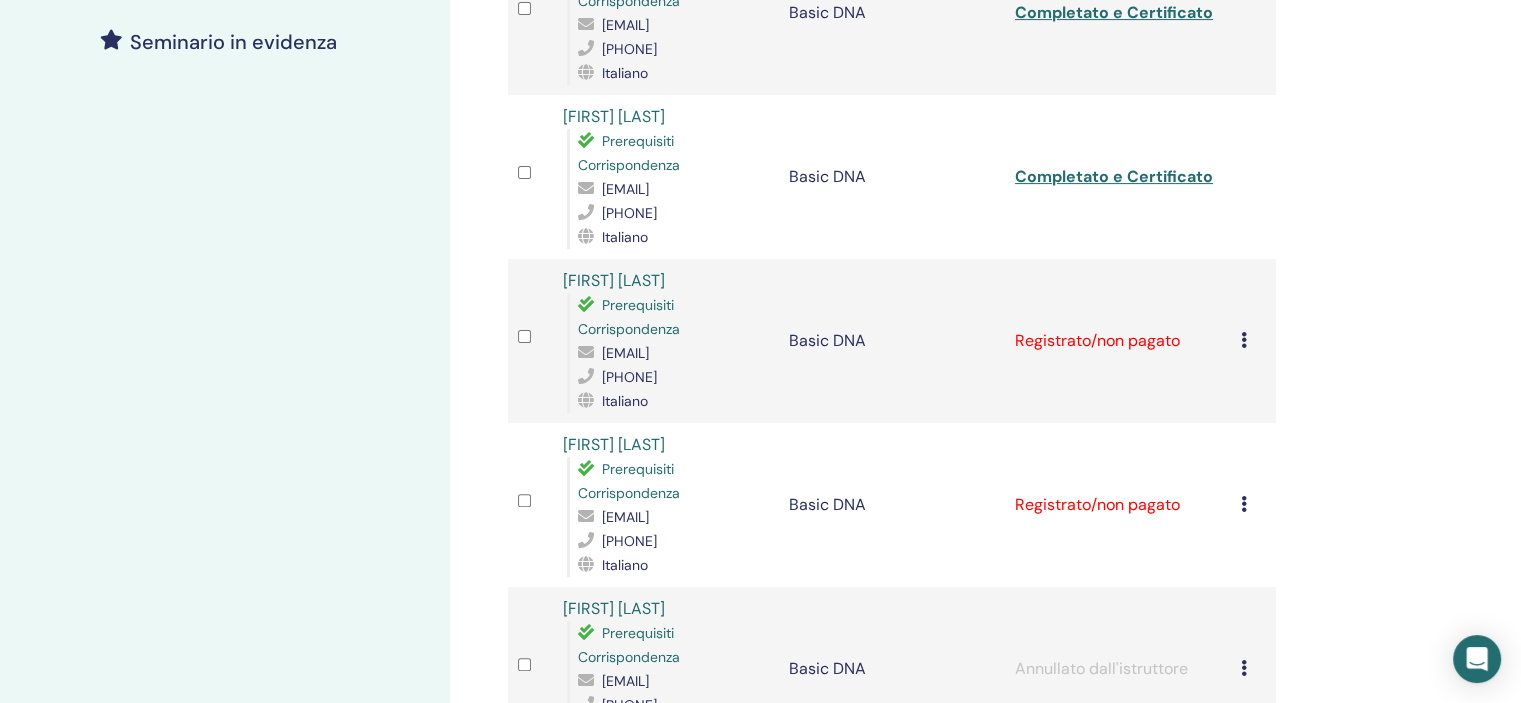 click on "Annulla registrazione Non autocertificare Contrassegna come pagato Contrassegna come non pagato Segna come assente Completare e certificare Scarica Certificato" at bounding box center [1253, 341] 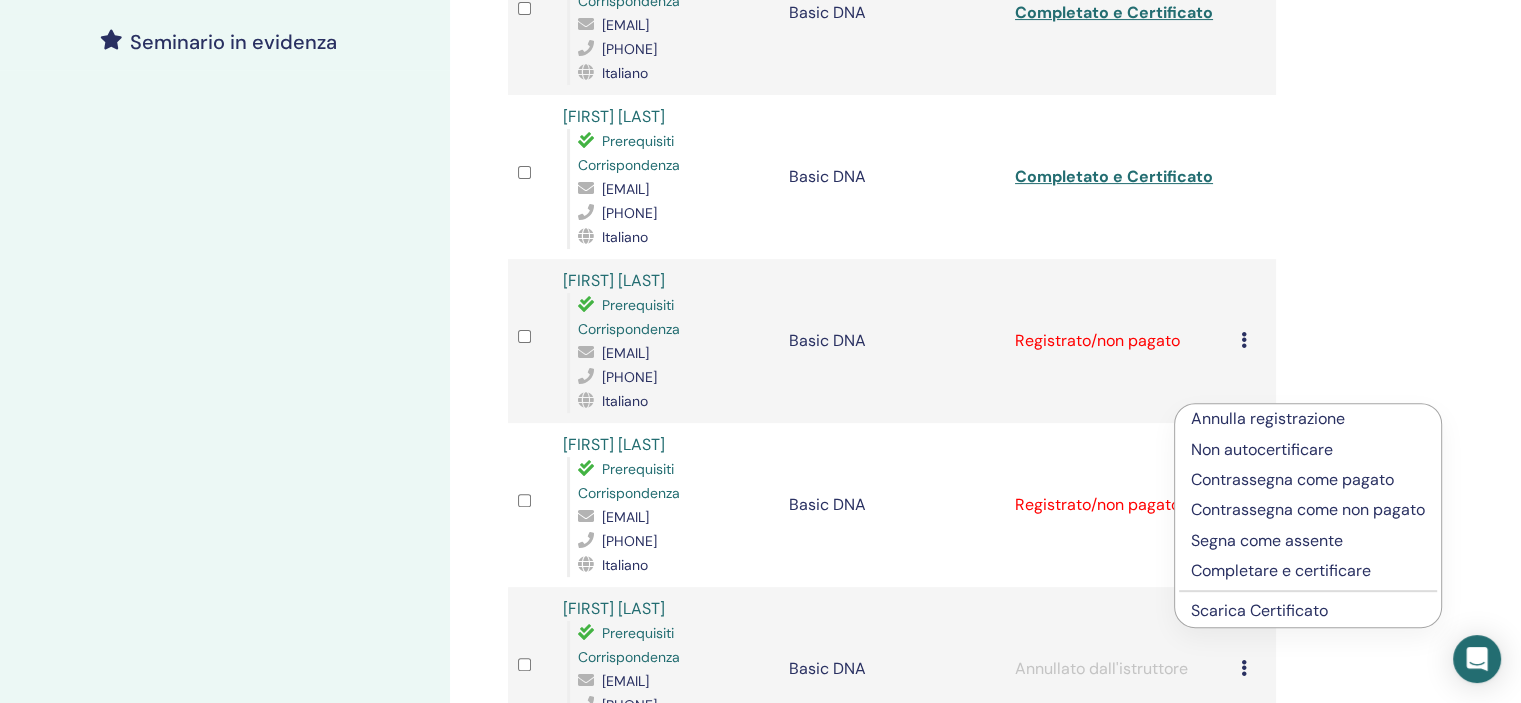 click on "Completare e certificare" at bounding box center [1308, 571] 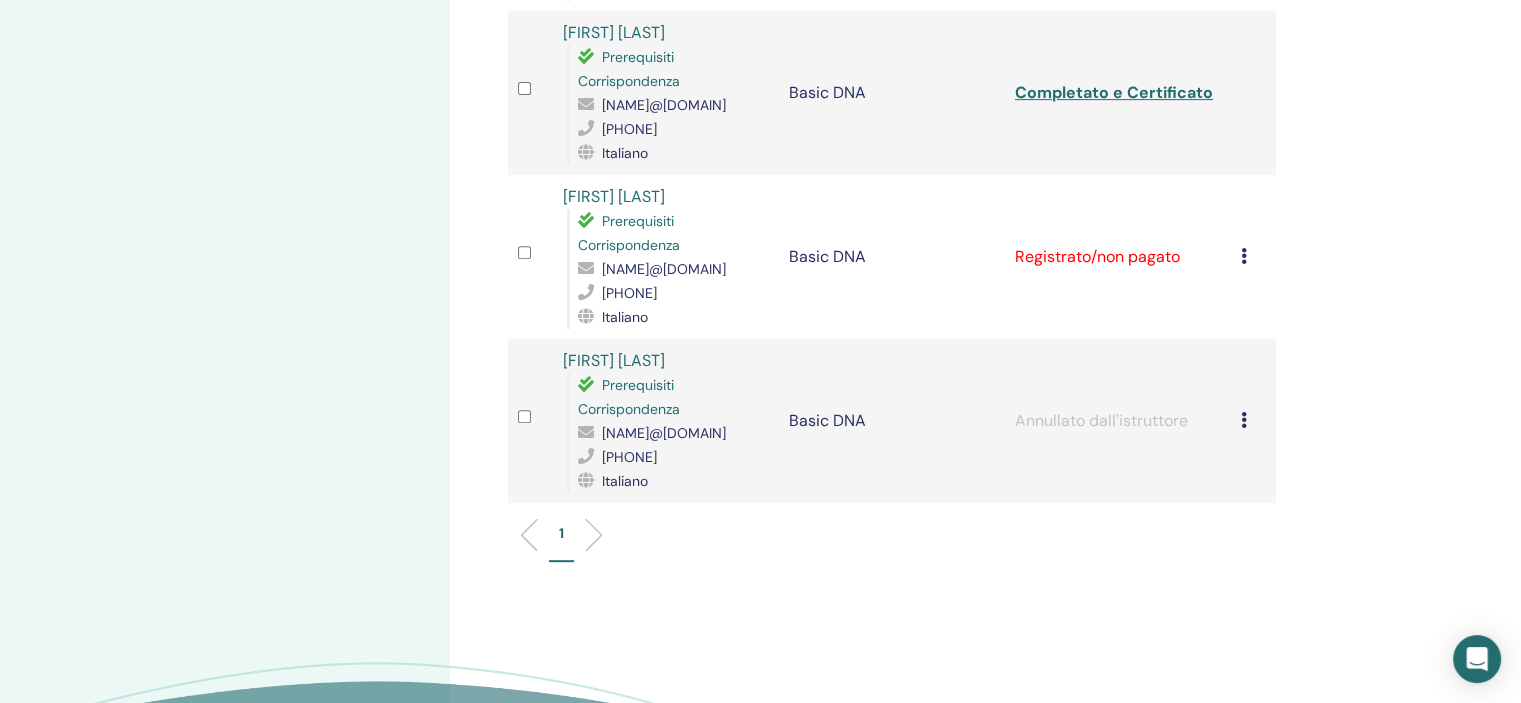 scroll, scrollTop: 820, scrollLeft: 0, axis: vertical 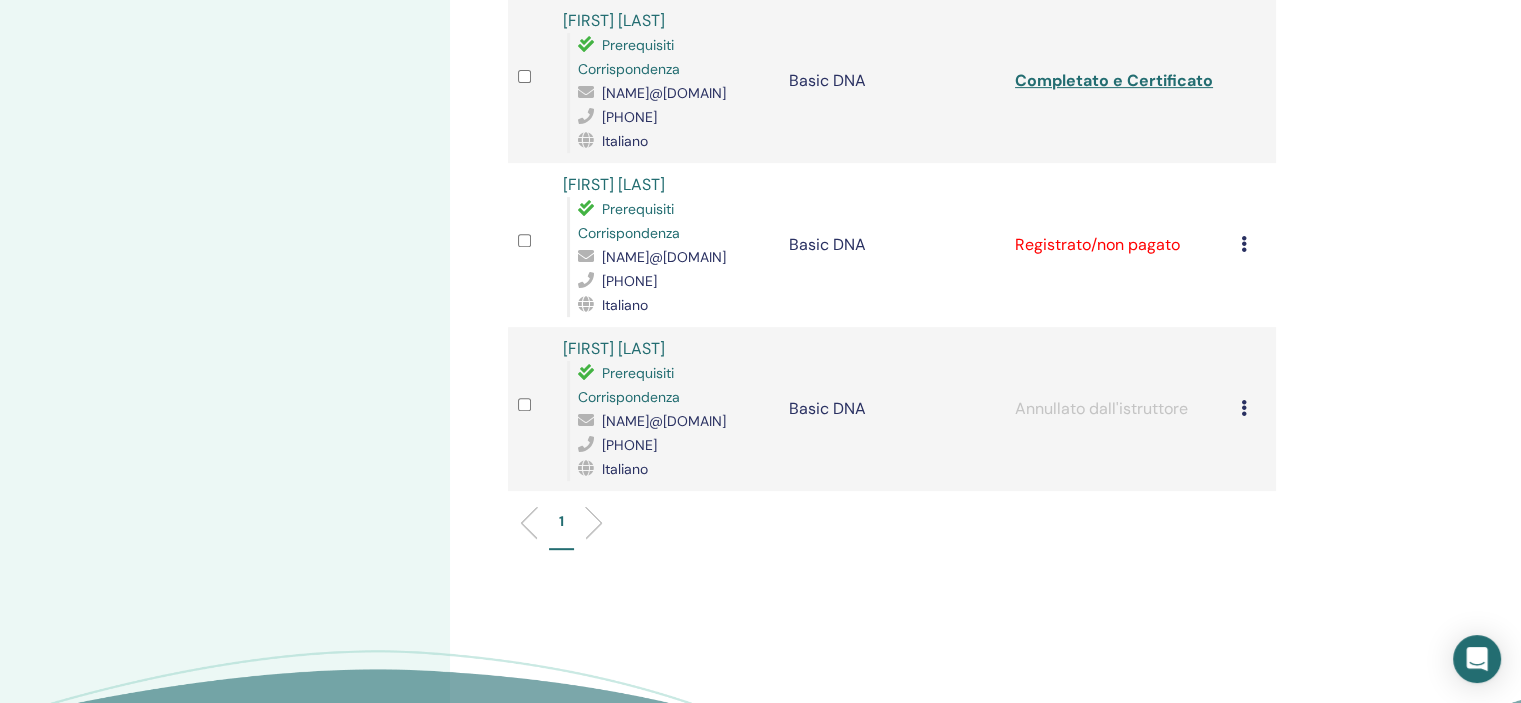 click at bounding box center [1244, 244] 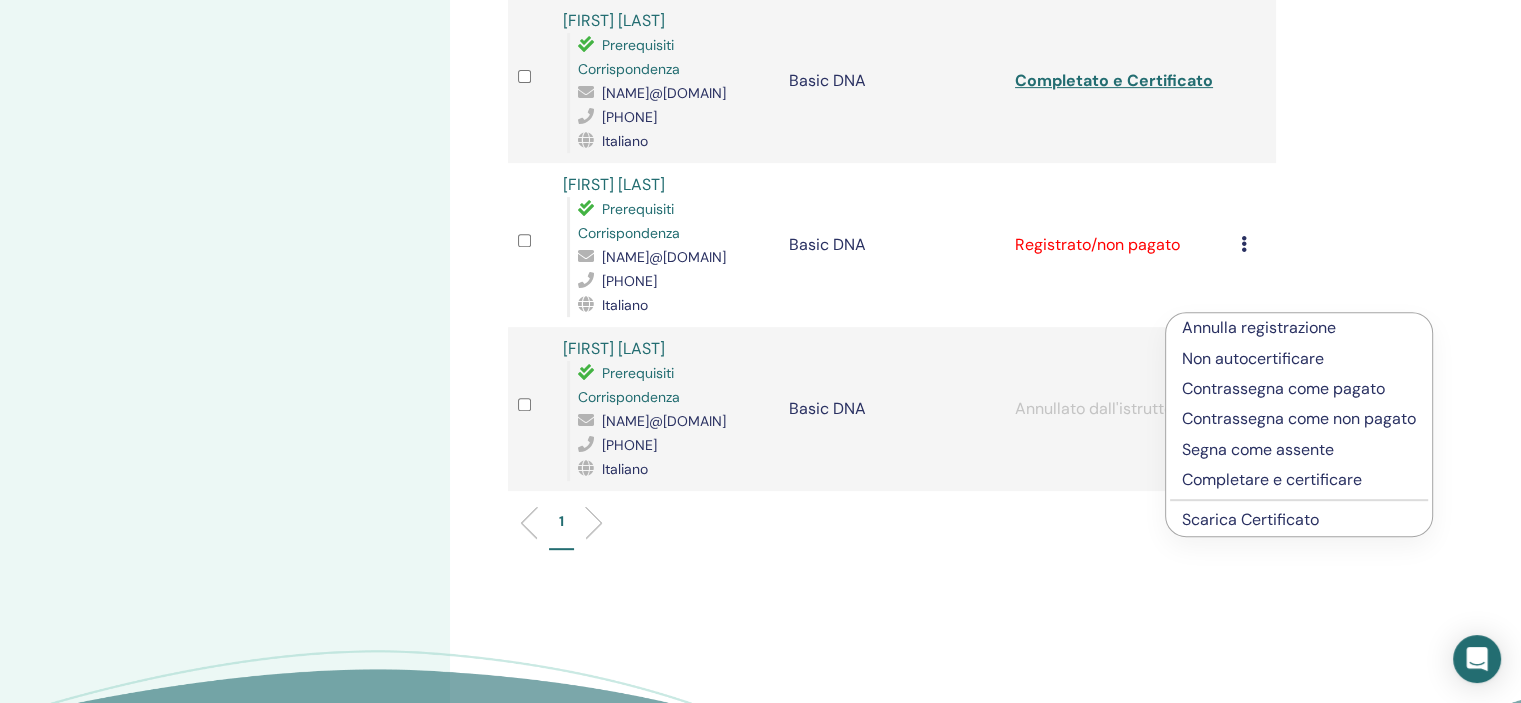 click on "Completare e certificare" at bounding box center (1299, 480) 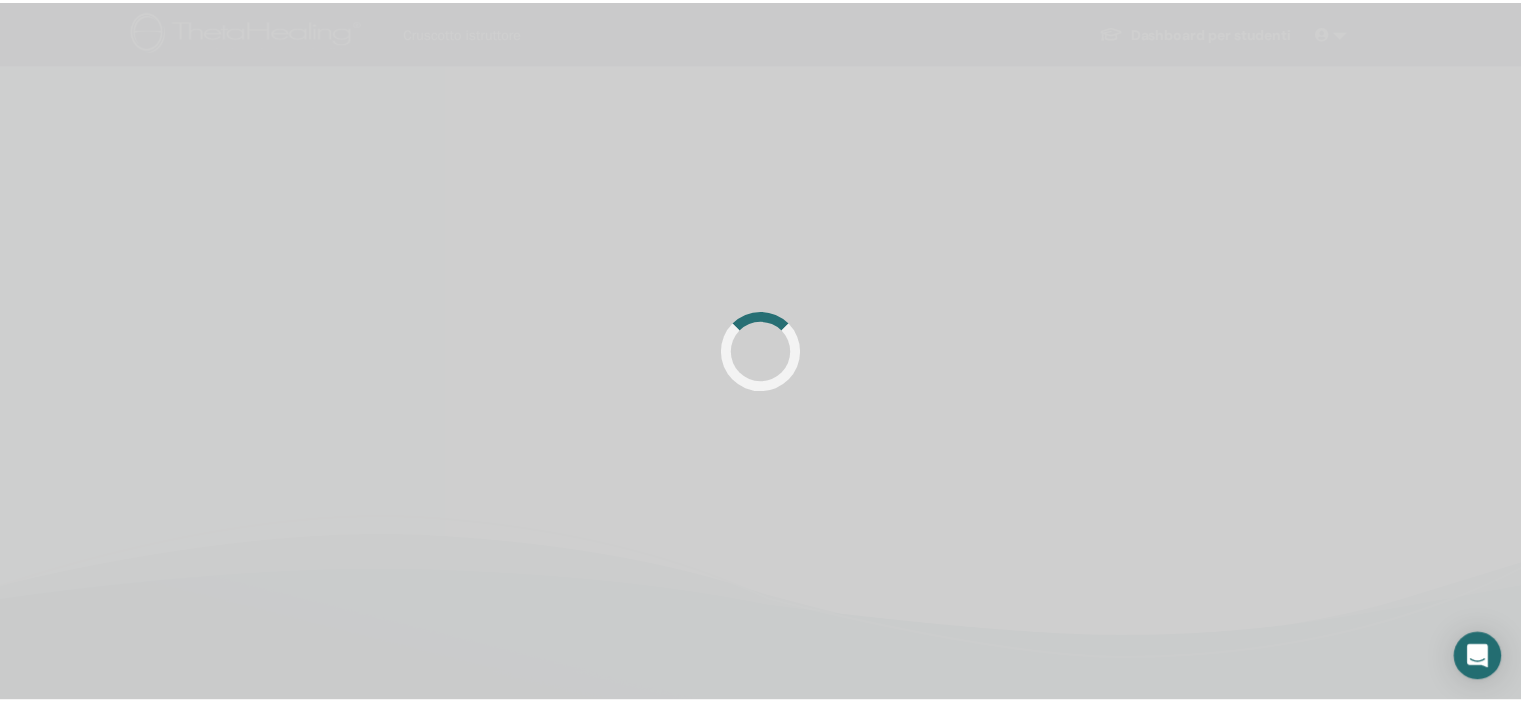scroll, scrollTop: 0, scrollLeft: 0, axis: both 